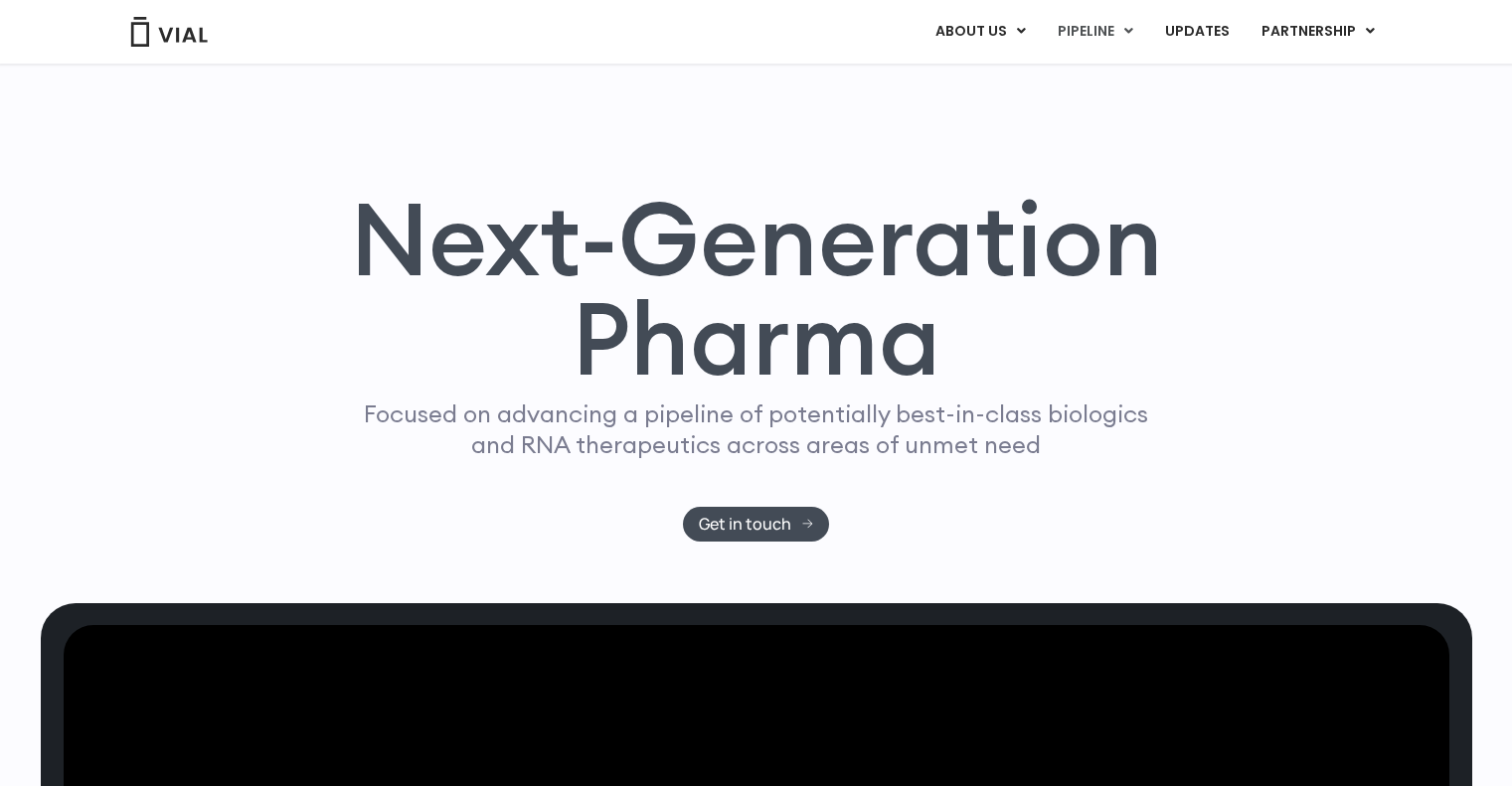 scroll, scrollTop: 2186, scrollLeft: 0, axis: vertical 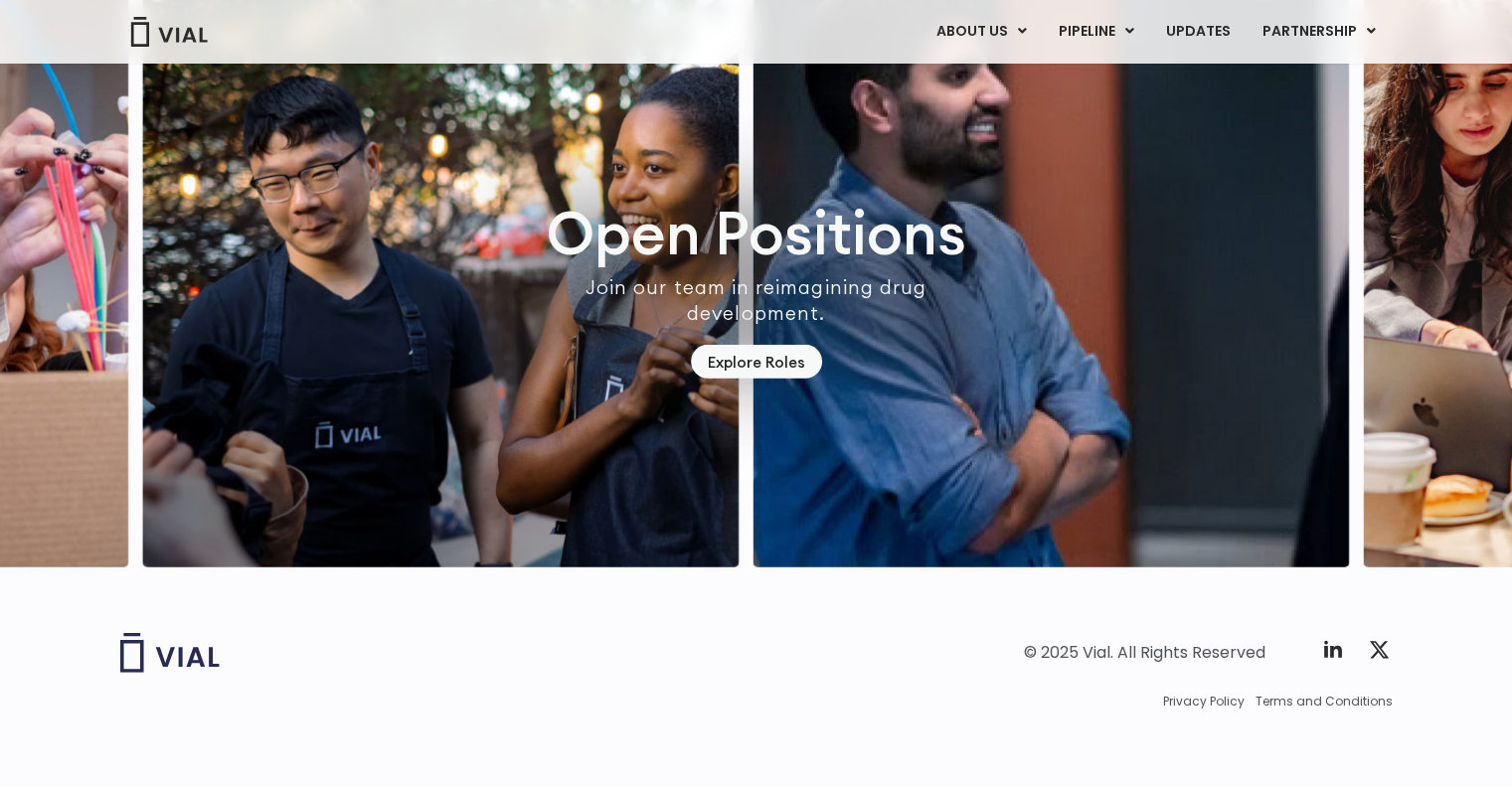 click on "Twitter X Logo" at bounding box center (1355, 650) 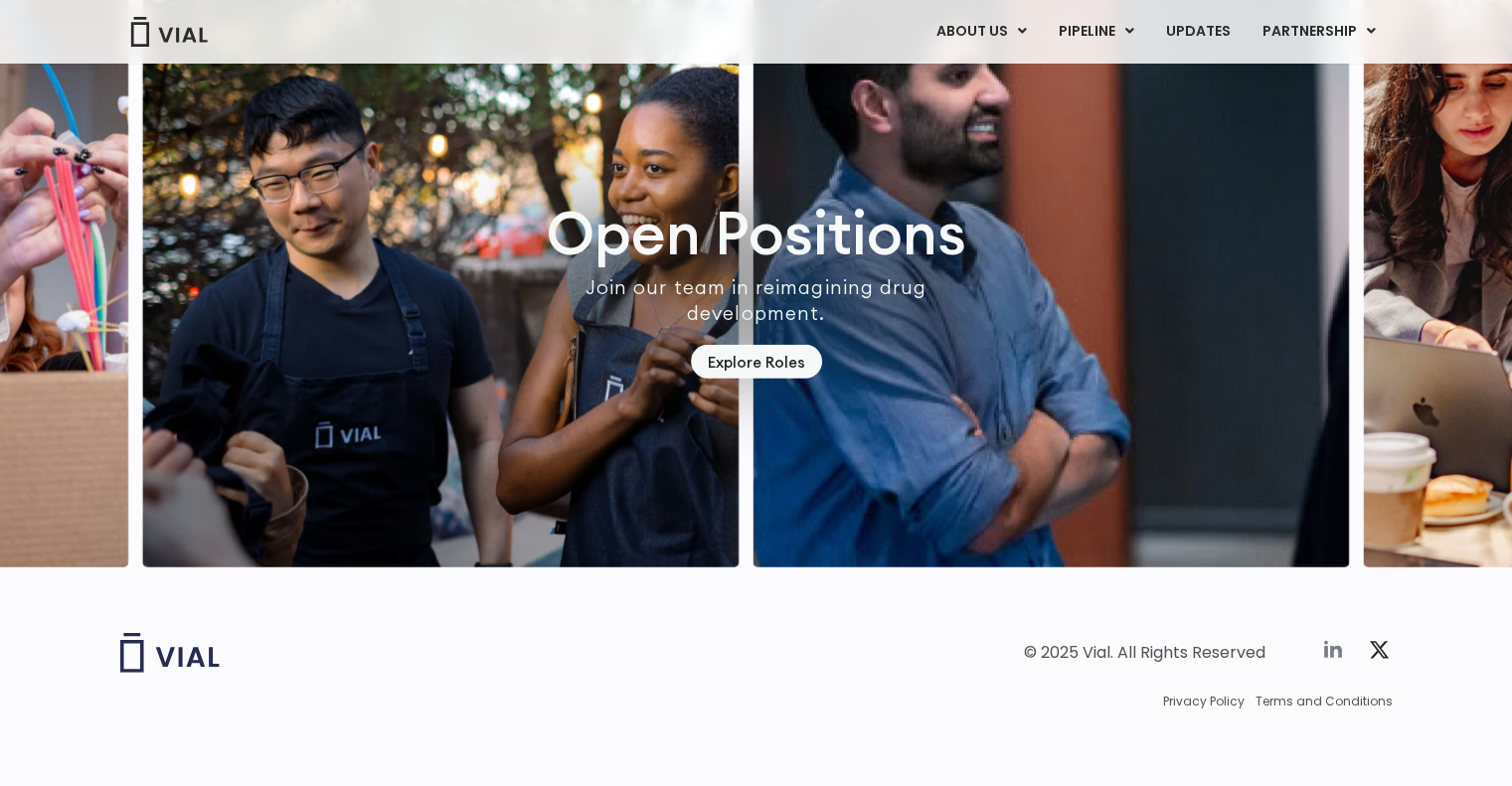 click 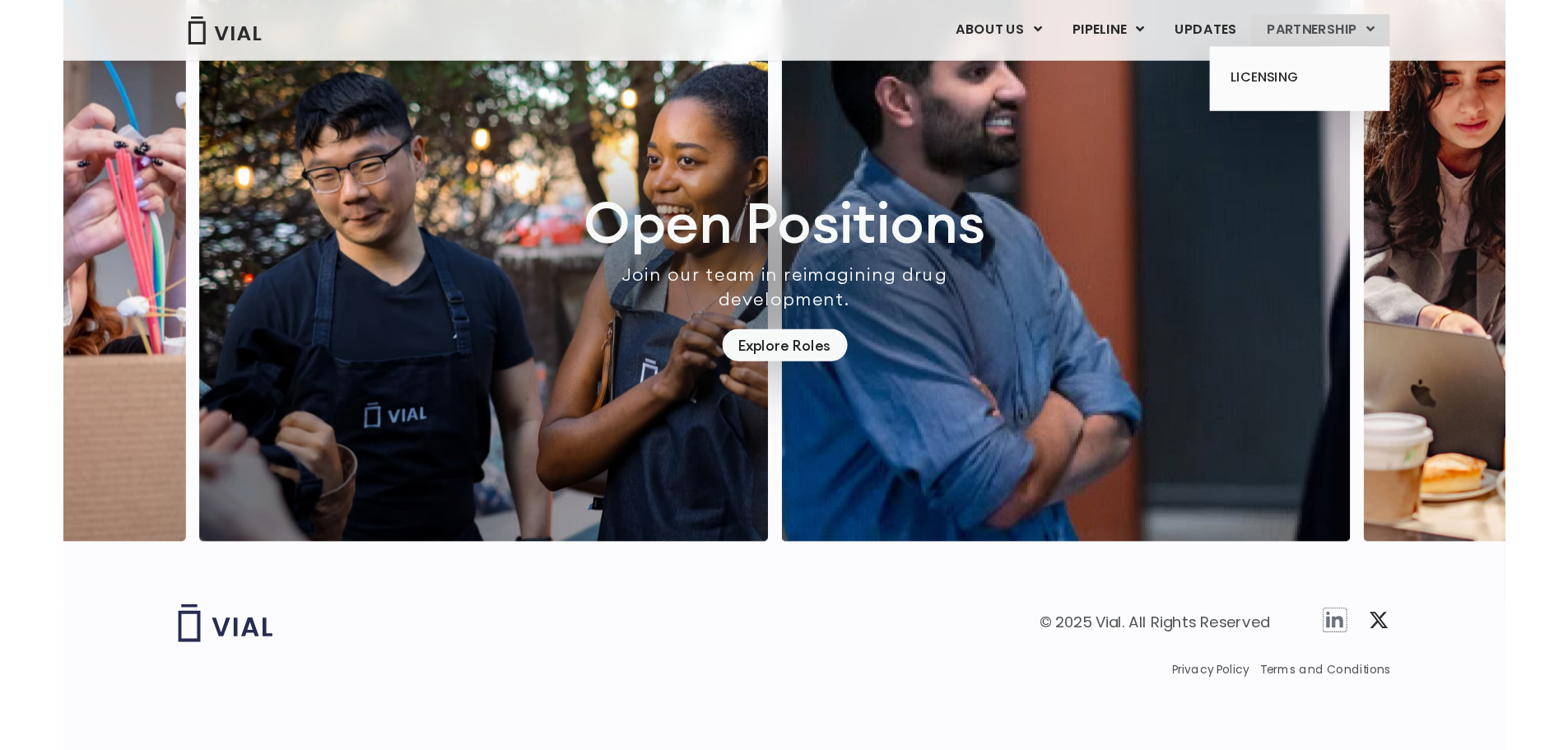 scroll, scrollTop: 4696, scrollLeft: 0, axis: vertical 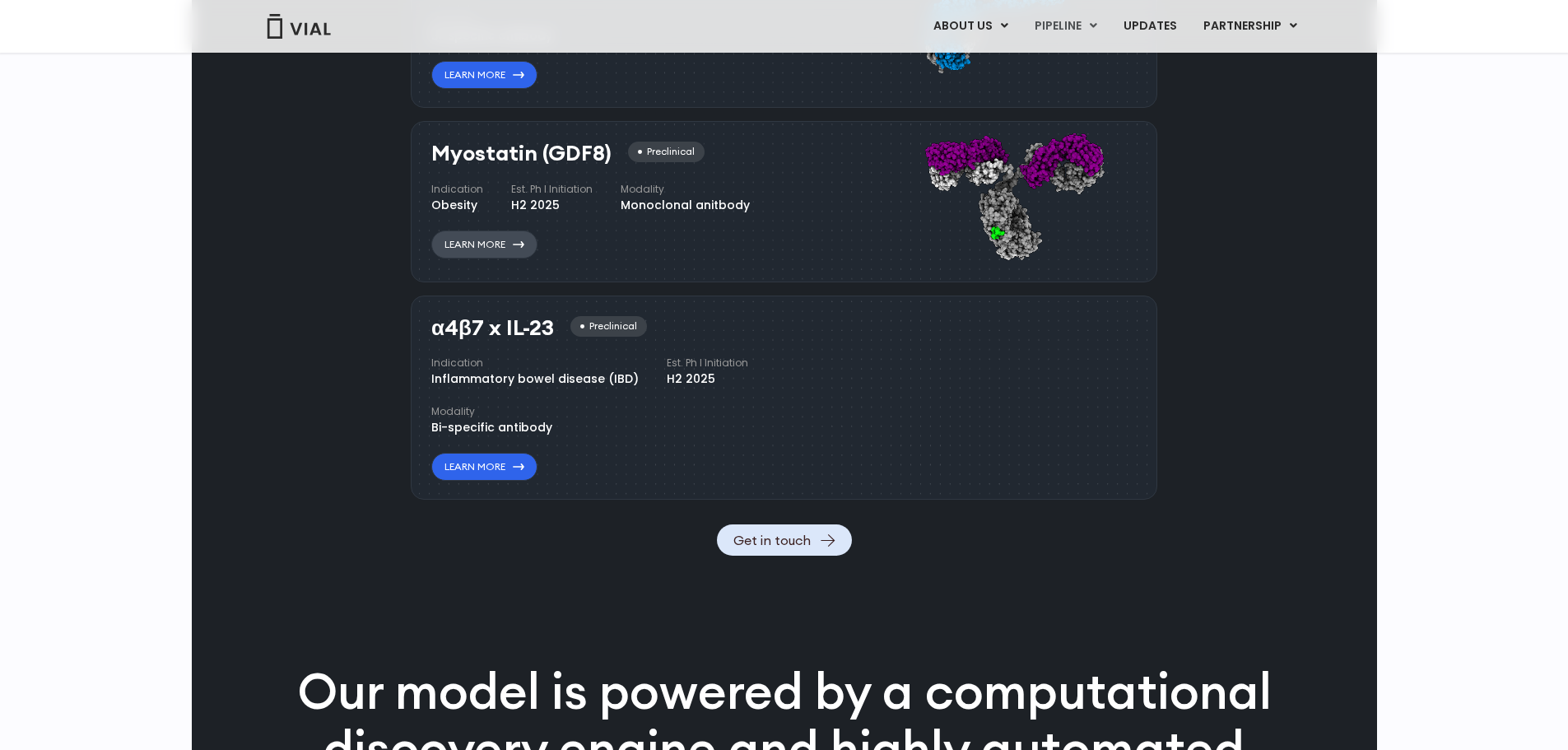 click on "Learn More" at bounding box center [484, 245] 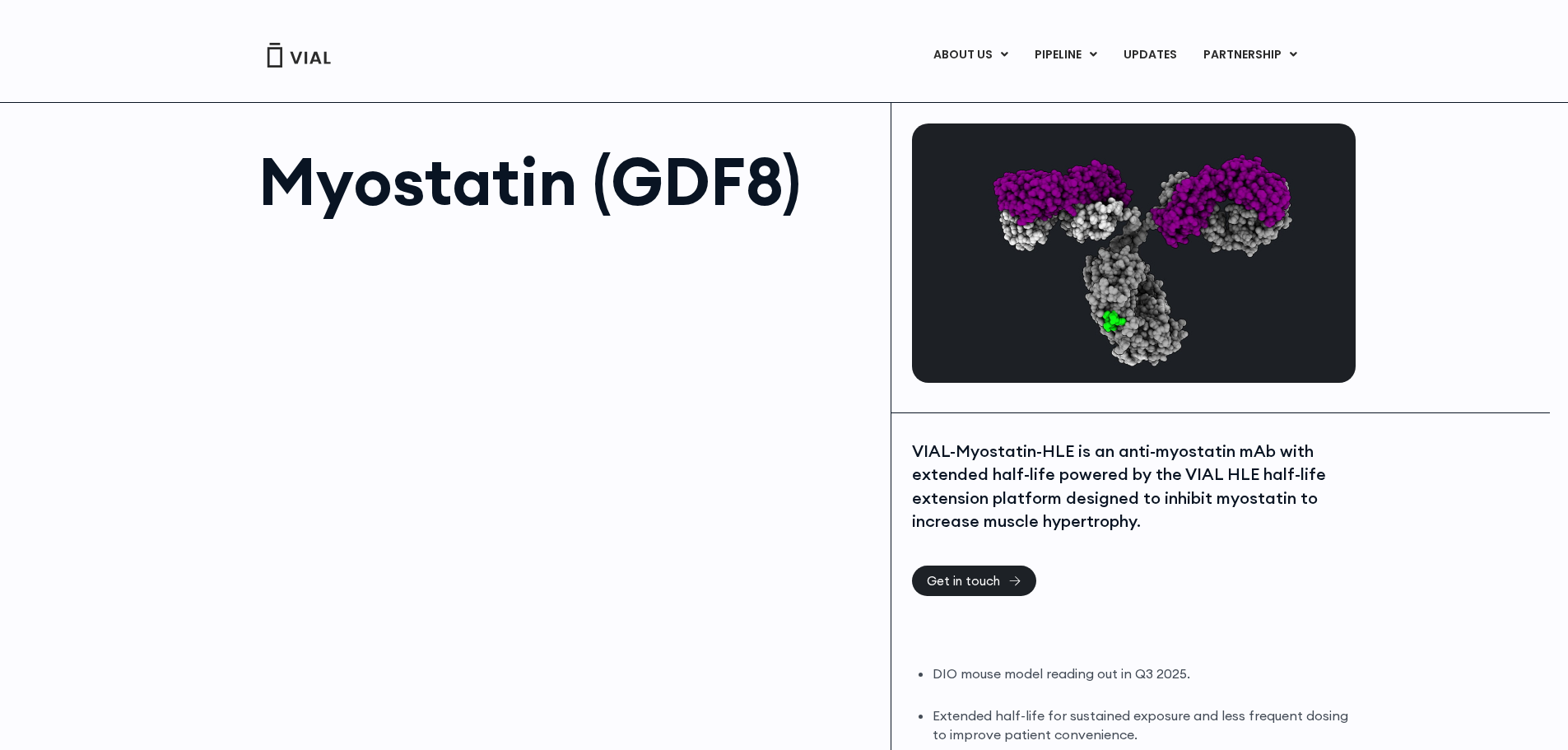 scroll, scrollTop: 0, scrollLeft: 0, axis: both 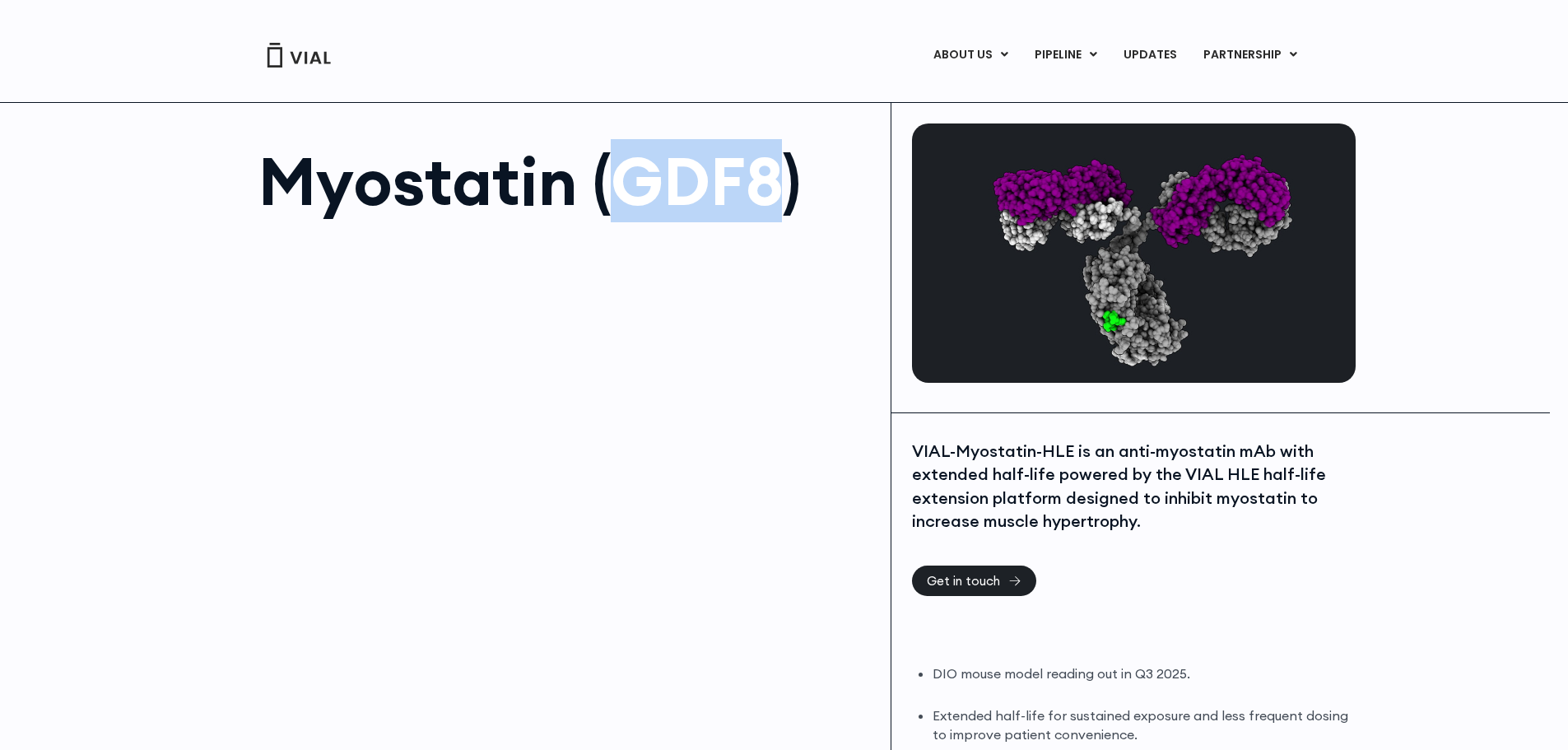 click on "Myostatin (GDF8)" at bounding box center [566, 181] 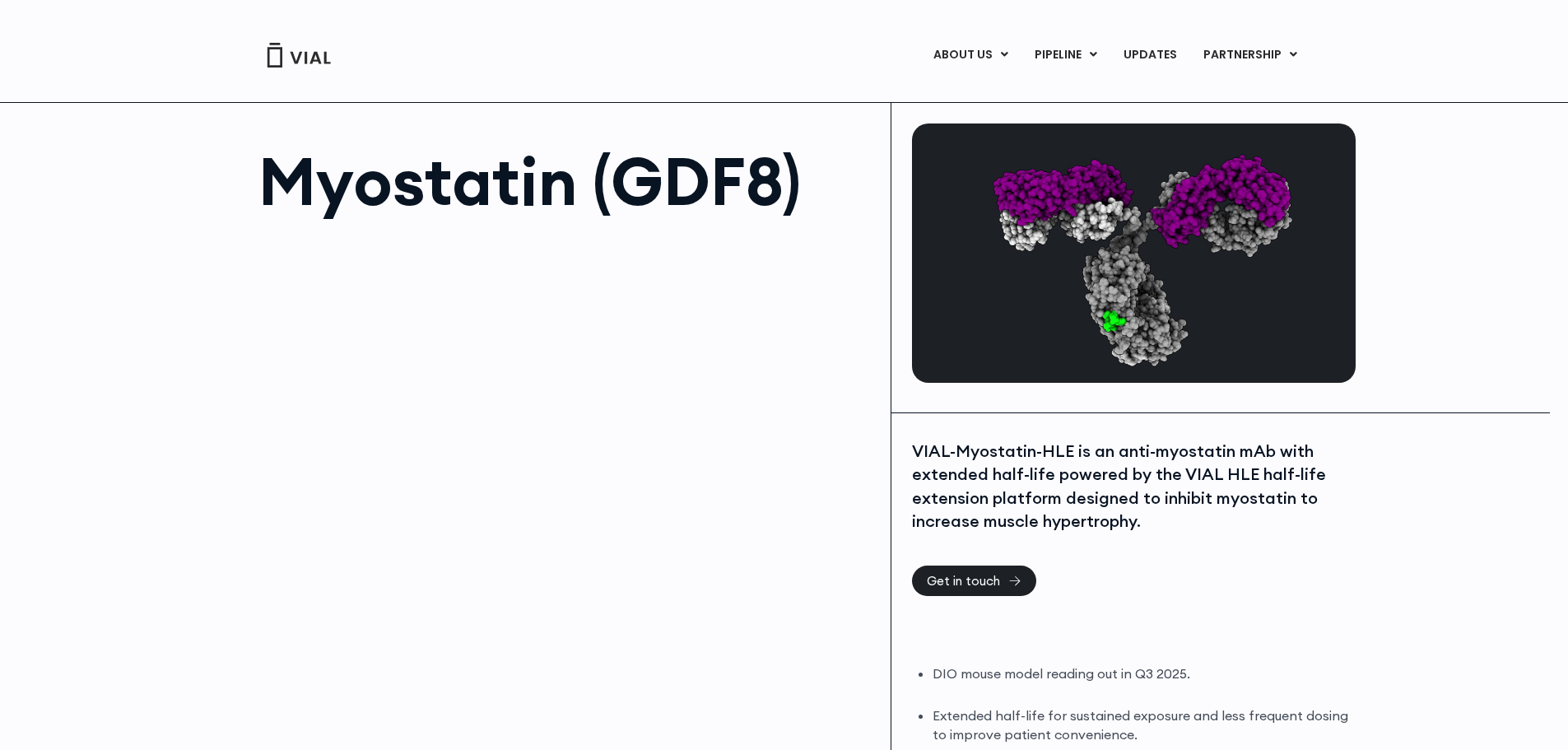 click on "Myostatin (GDF8)" at bounding box center [566, 181] 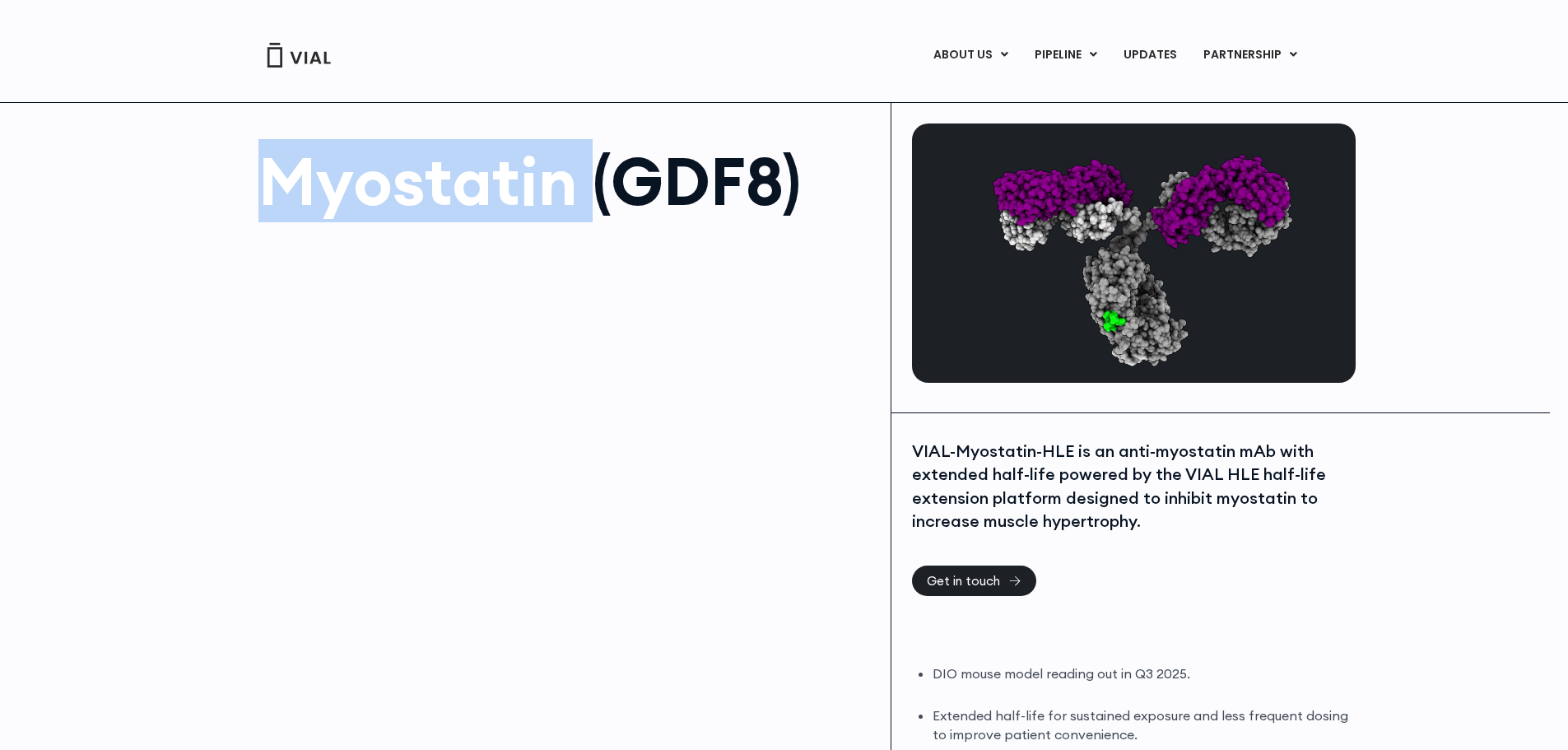 click on "Myostatin (GDF8)" at bounding box center (566, 181) 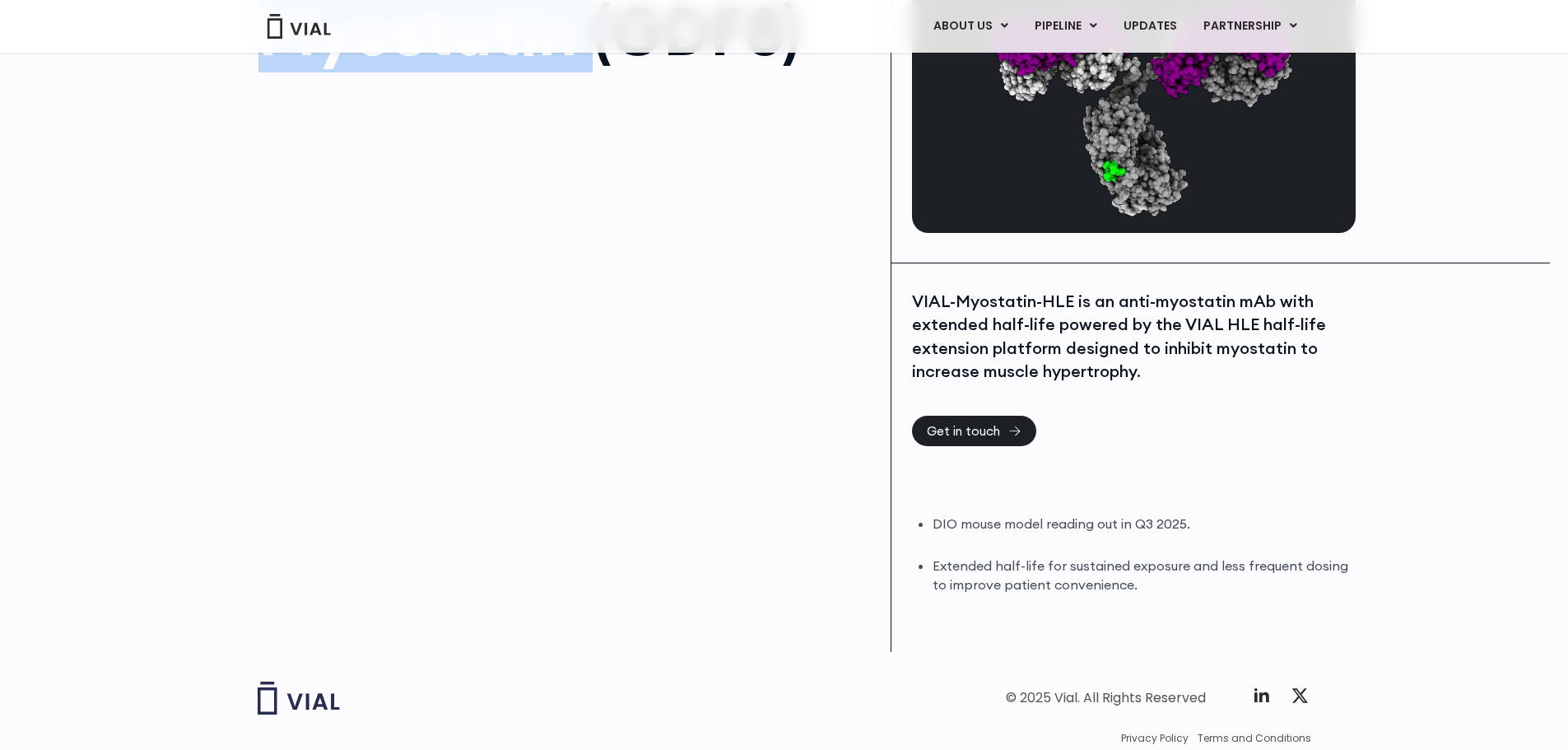 scroll, scrollTop: 212, scrollLeft: 0, axis: vertical 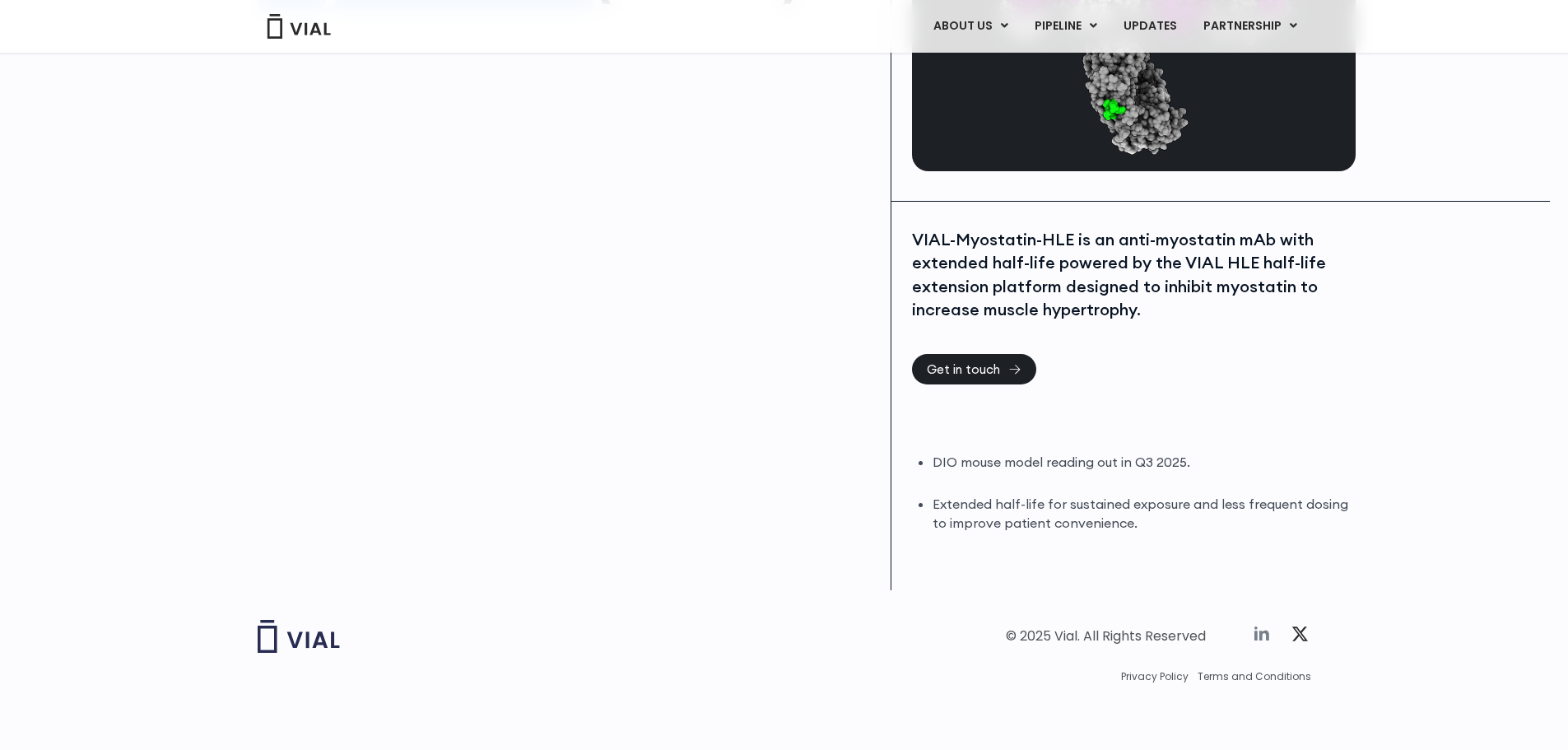 click 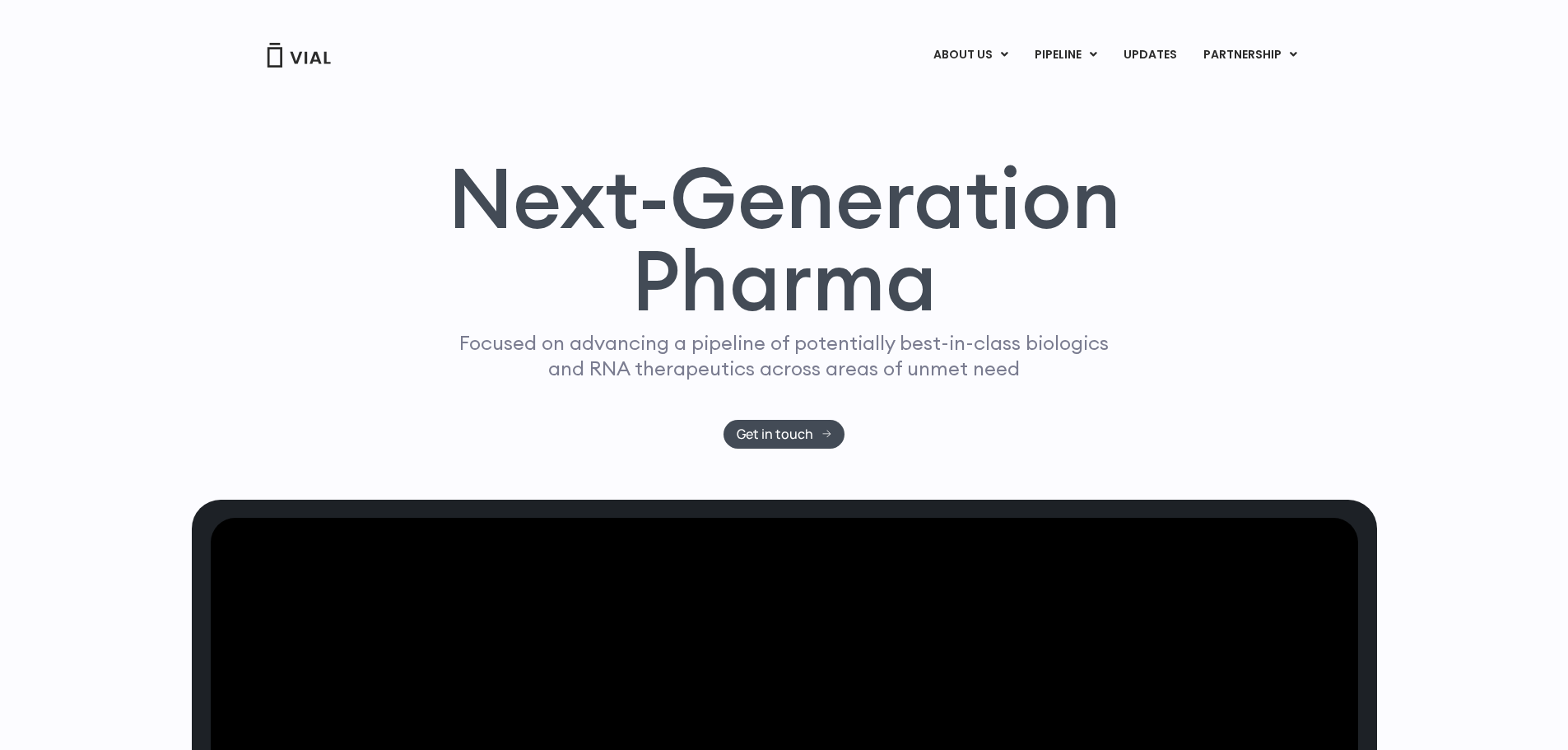 scroll, scrollTop: 0, scrollLeft: 0, axis: both 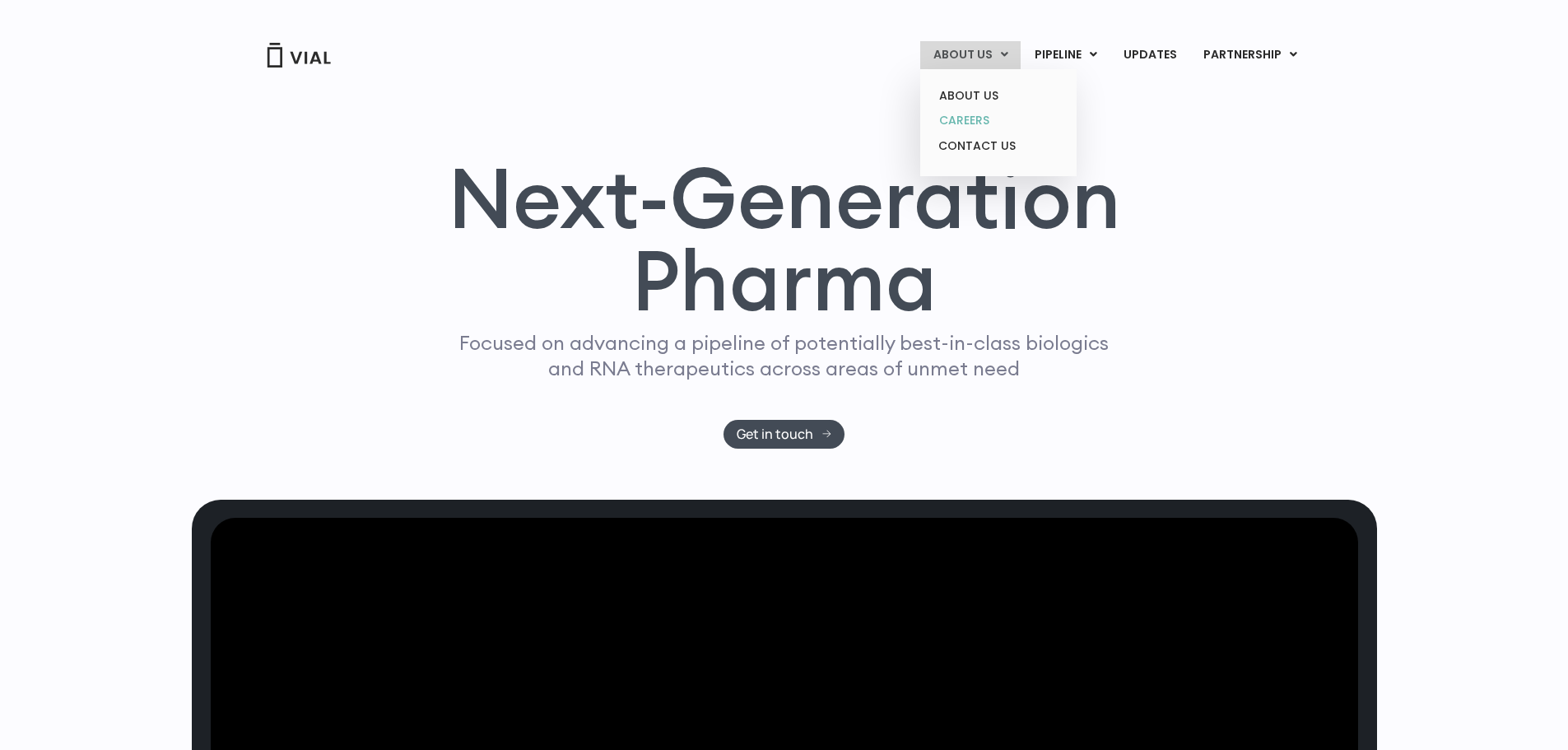 click on "CAREERS" at bounding box center [998, 120] 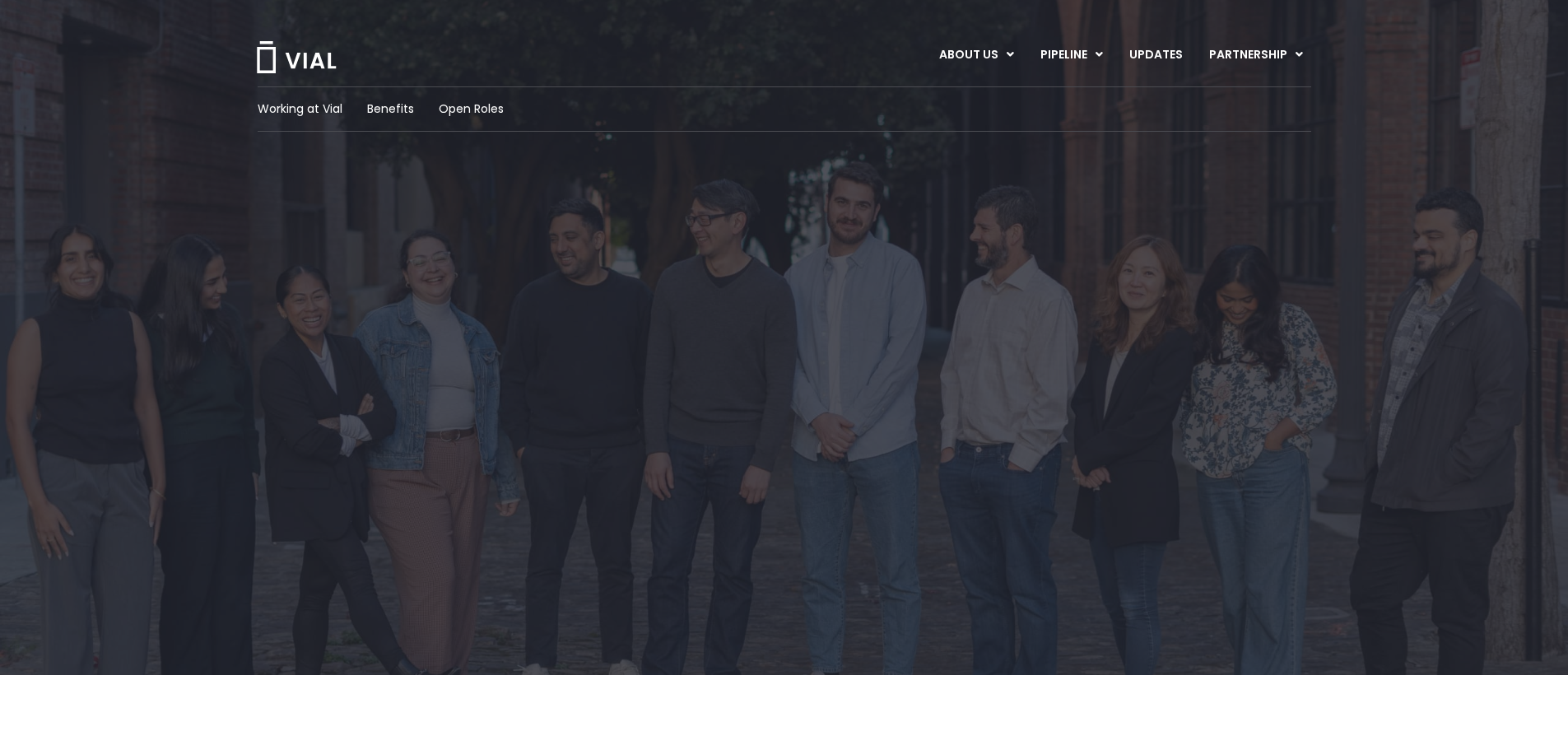scroll, scrollTop: 0, scrollLeft: 0, axis: both 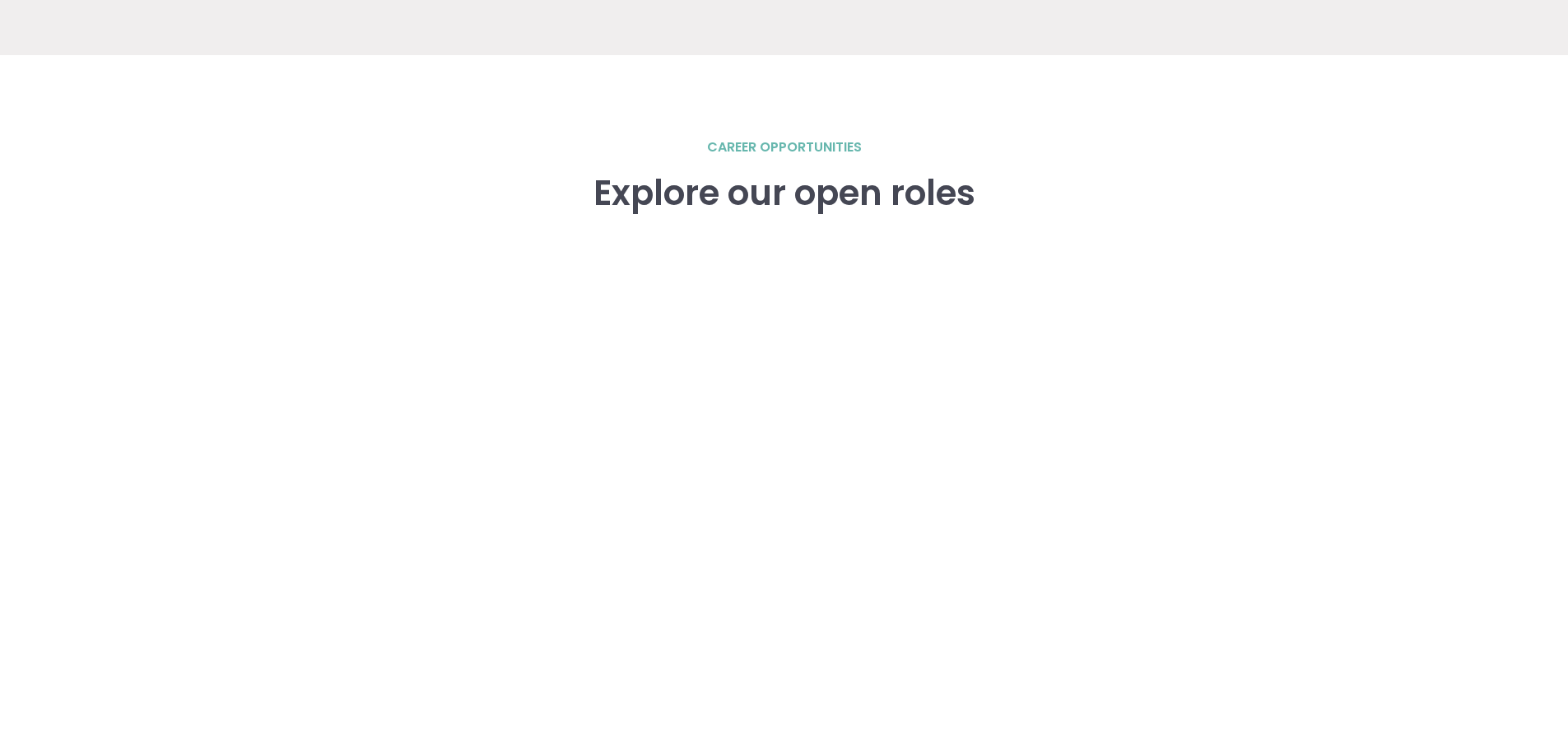 click on "career opportunities
Explore our open roles" at bounding box center (784, 491) 